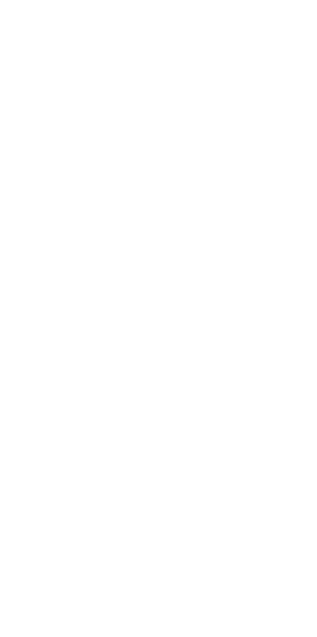 scroll, scrollTop: 0, scrollLeft: 0, axis: both 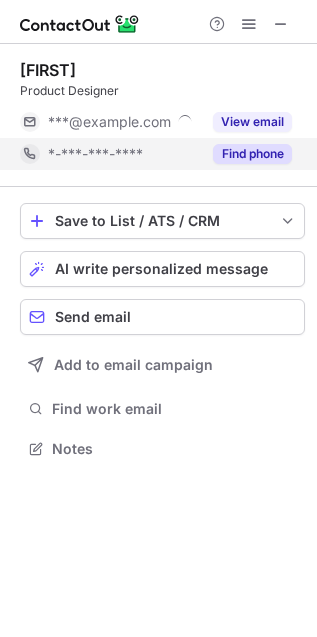 click on "Find phone" at bounding box center [252, 154] 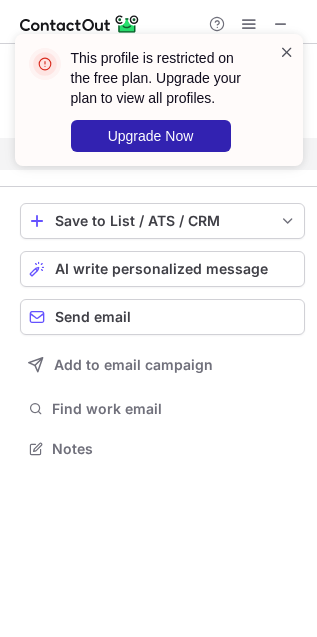click at bounding box center (287, 52) 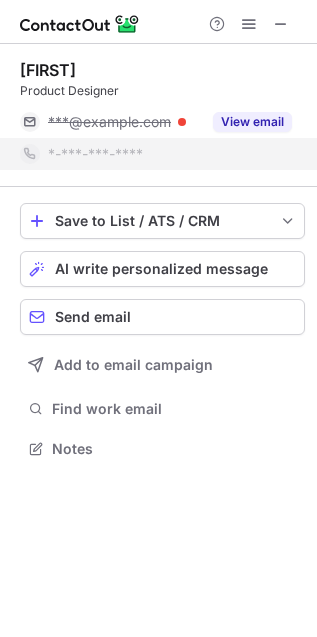 click at bounding box center [158, 22] 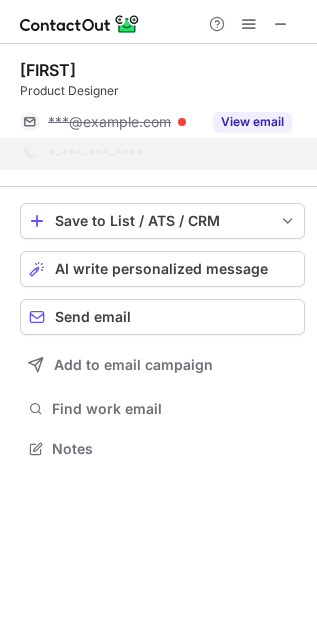 click on "This profile is restricted on the free plan. Upgrade your plan to view all profiles. Upgrade Now" at bounding box center (159, 108) 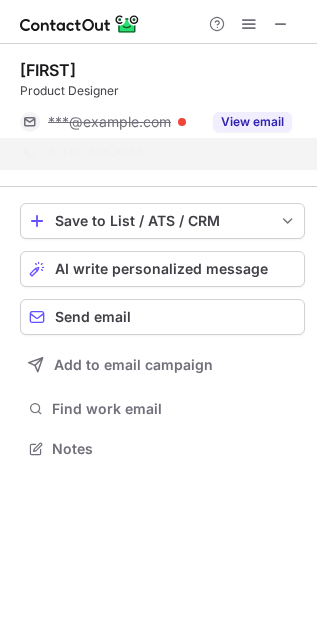 click on "This profile is restricted on the free plan. Upgrade your plan to view all profiles. Upgrade Now" at bounding box center (159, 34) 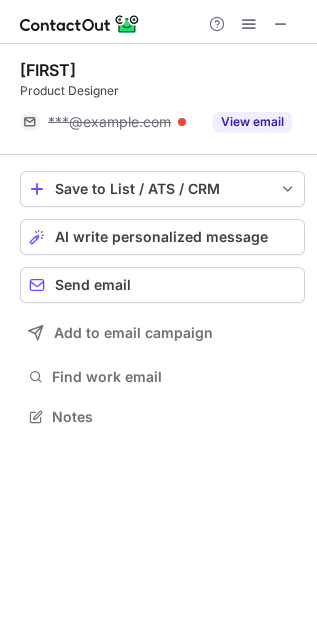 scroll, scrollTop: 402, scrollLeft: 317, axis: both 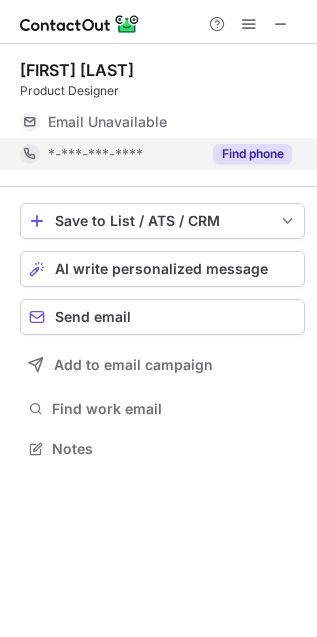 click on "Find phone" at bounding box center [252, 154] 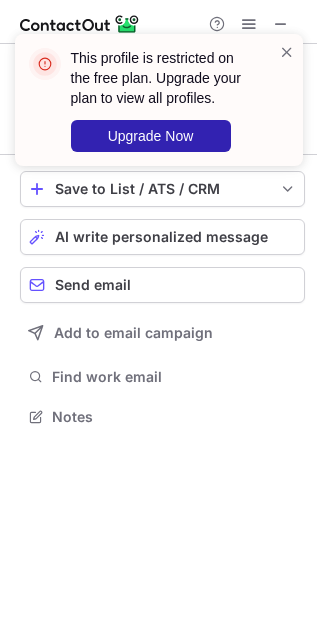scroll, scrollTop: 402, scrollLeft: 317, axis: both 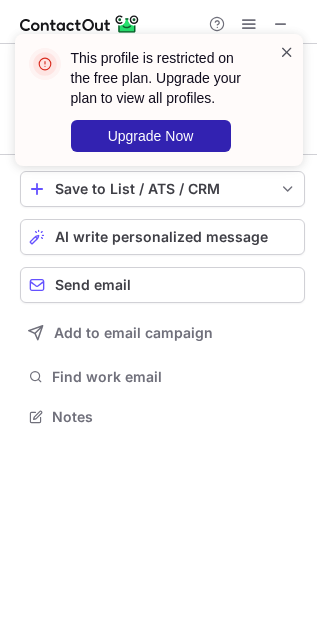 click at bounding box center (287, 52) 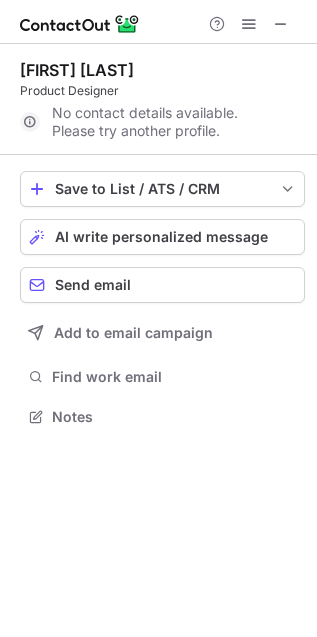 click on "This profile is restricted on the free plan. Upgrade your plan to view all profiles. Upgrade Now" at bounding box center [159, 108] 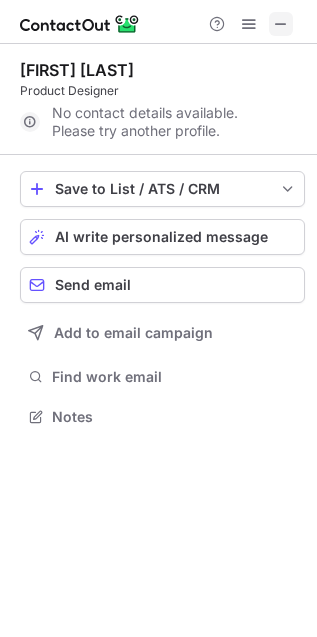 click at bounding box center [281, 24] 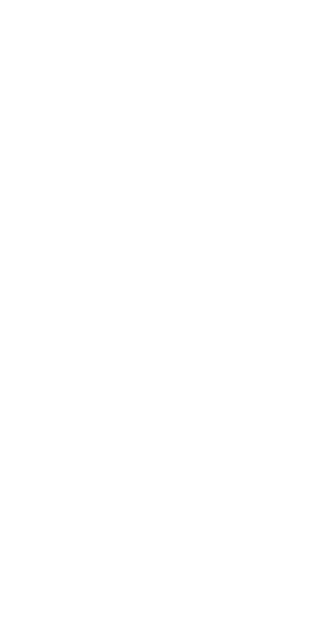 scroll, scrollTop: 0, scrollLeft: 0, axis: both 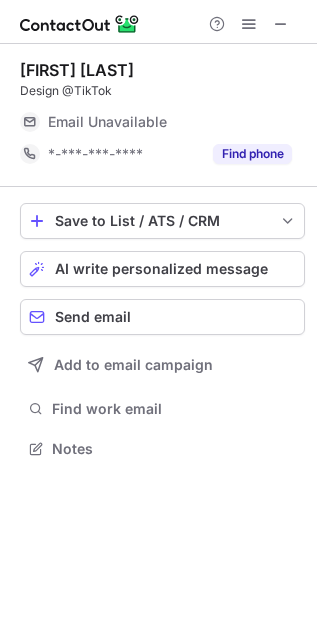 click on "[FIRST] [LAST] Design @TikTok Email Unavailable Email address *-***-***-**** Find phone [PHONE]" at bounding box center (162, 115) 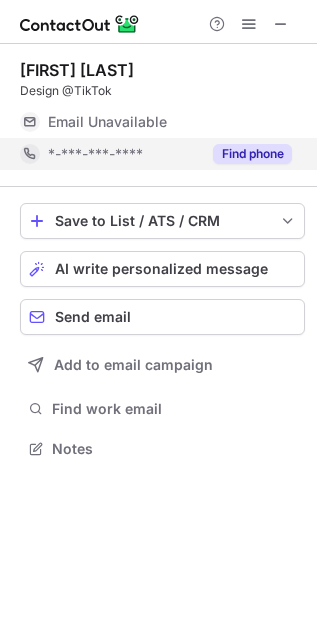 click on "Find phone" at bounding box center [252, 154] 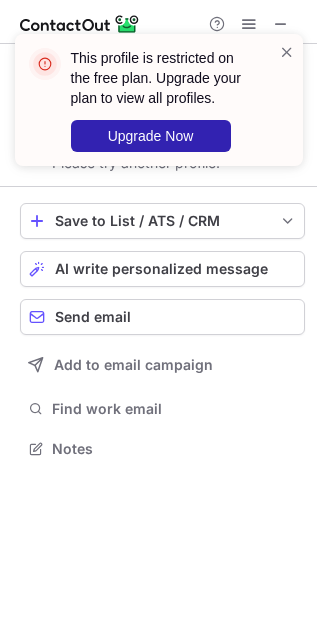 click on "This profile is restricted on the free plan. Upgrade your plan to view all profiles. Upgrade Now" at bounding box center (159, 100) 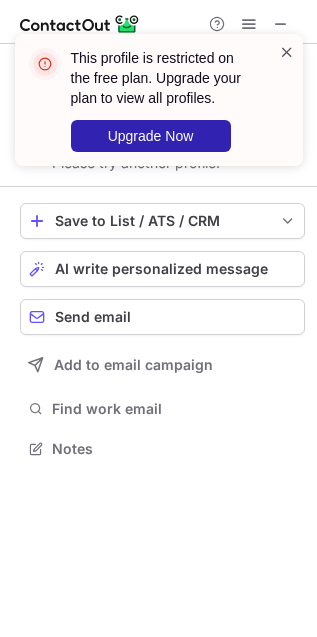 click at bounding box center (287, 52) 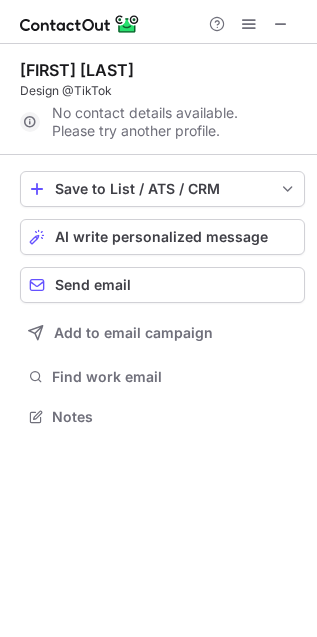 click on "This profile is restricted on the free plan. Upgrade your plan to view all profiles. Upgrade Now" at bounding box center [159, 108] 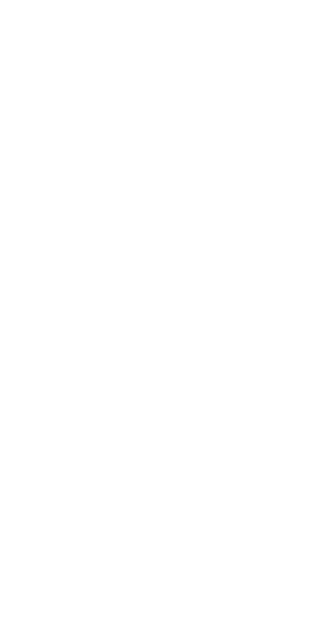 scroll, scrollTop: 0, scrollLeft: 0, axis: both 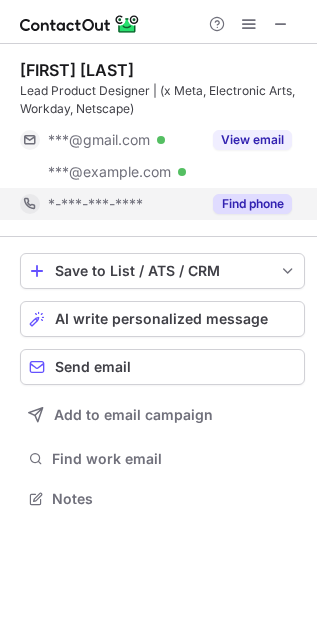 click on "Find phone" at bounding box center [246, 204] 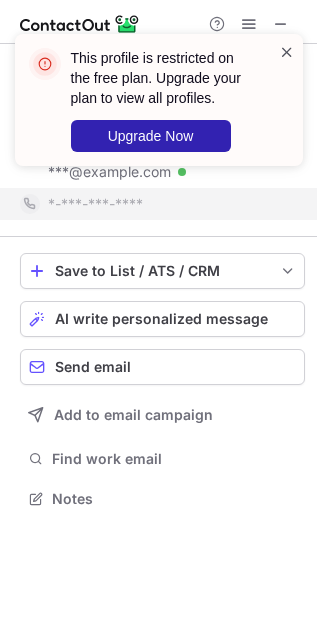 click at bounding box center (287, 52) 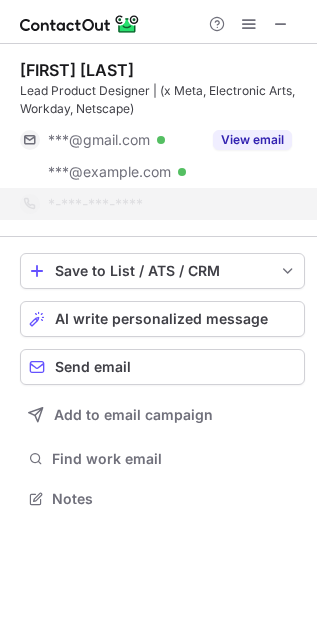 click on "This profile is restricted on the free plan. Upgrade your plan to view all profiles. Upgrade Now" at bounding box center (159, 108) 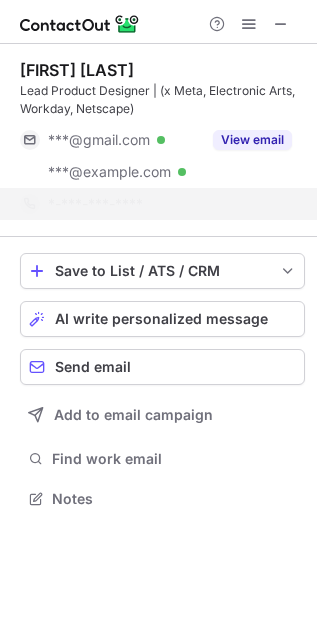 click on "This profile is restricted on the free plan. Upgrade your plan to view all profiles. Upgrade Now" at bounding box center [159, 108] 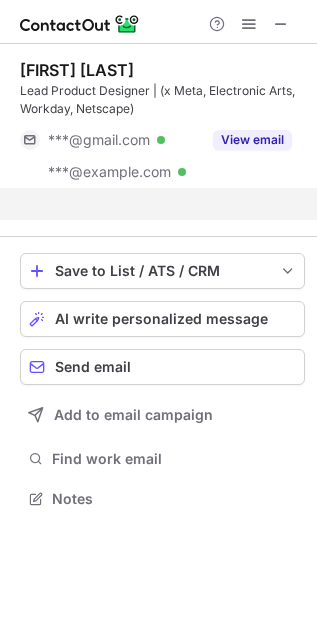 click on "This profile is restricted on the free plan. Upgrade your plan to view all profiles. Upgrade Now" at bounding box center (159, 34) 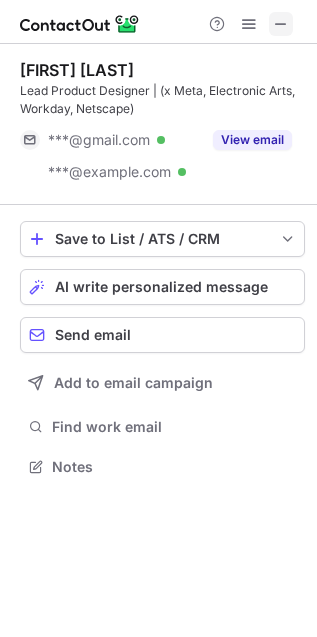 click at bounding box center [281, 24] 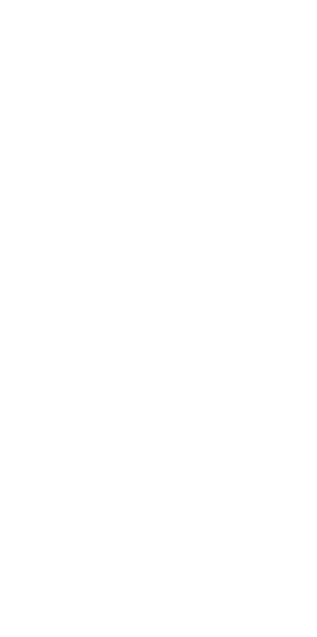 scroll, scrollTop: 0, scrollLeft: 0, axis: both 